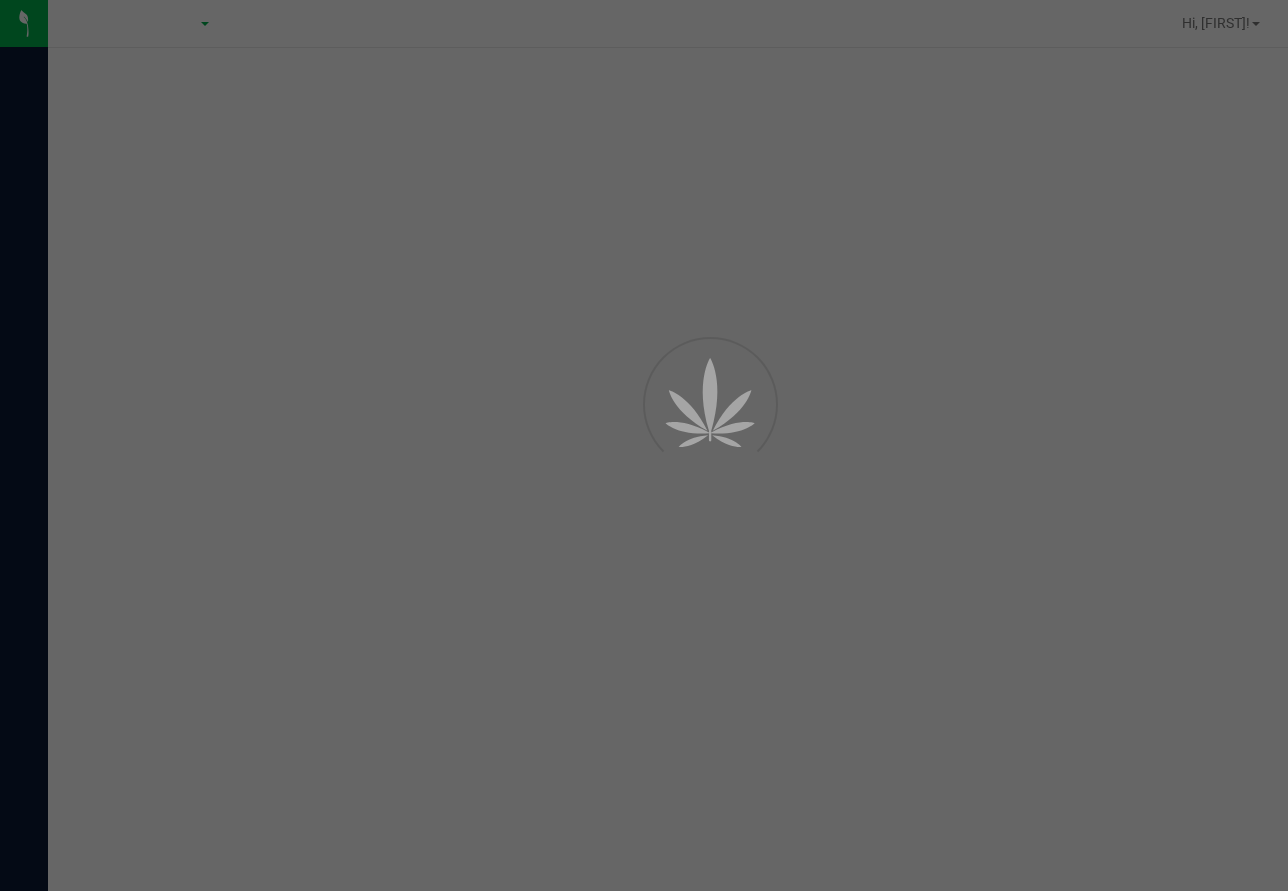 scroll, scrollTop: 0, scrollLeft: 0, axis: both 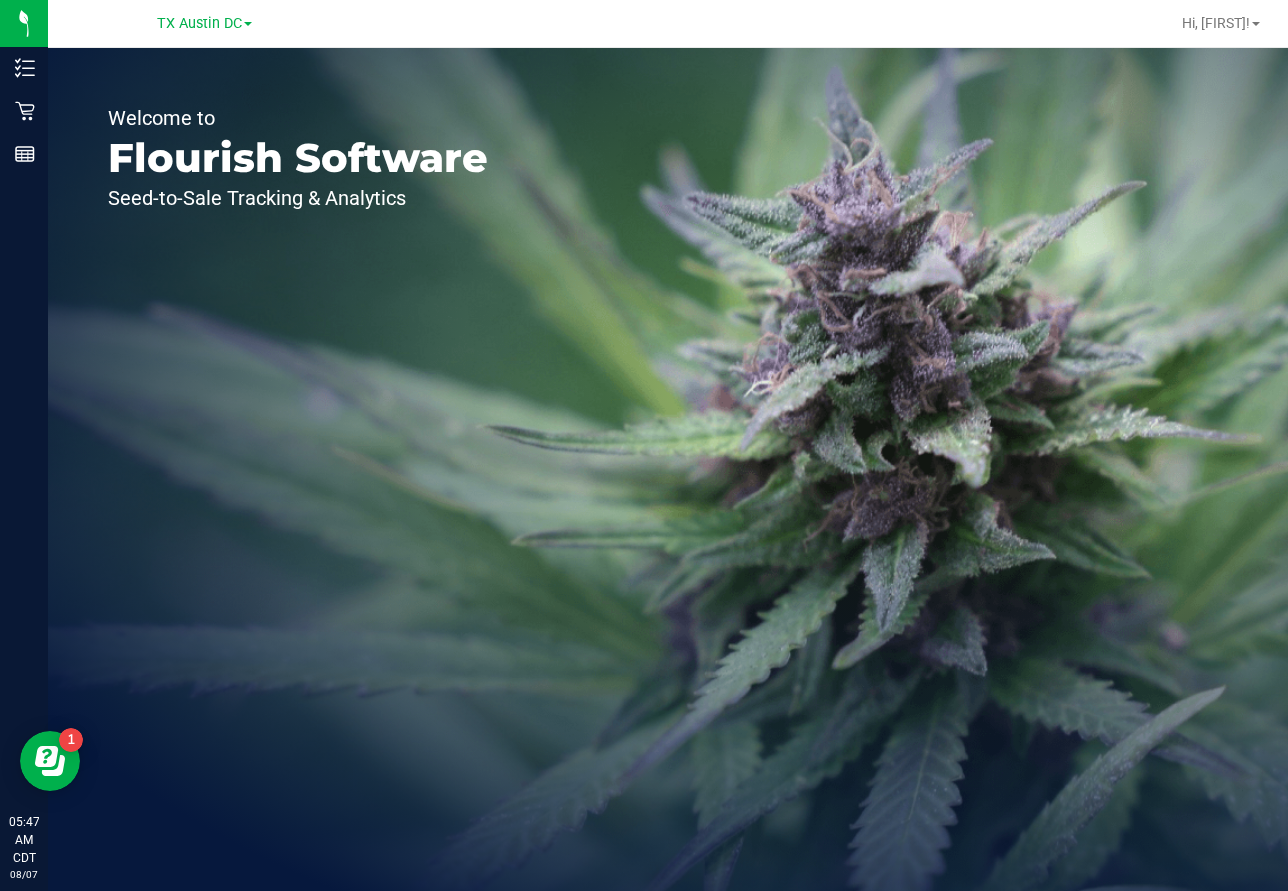 click on "Welcome to   Flourish Software   Seed-to-Sale Tracking & Analytics" at bounding box center [298, 469] 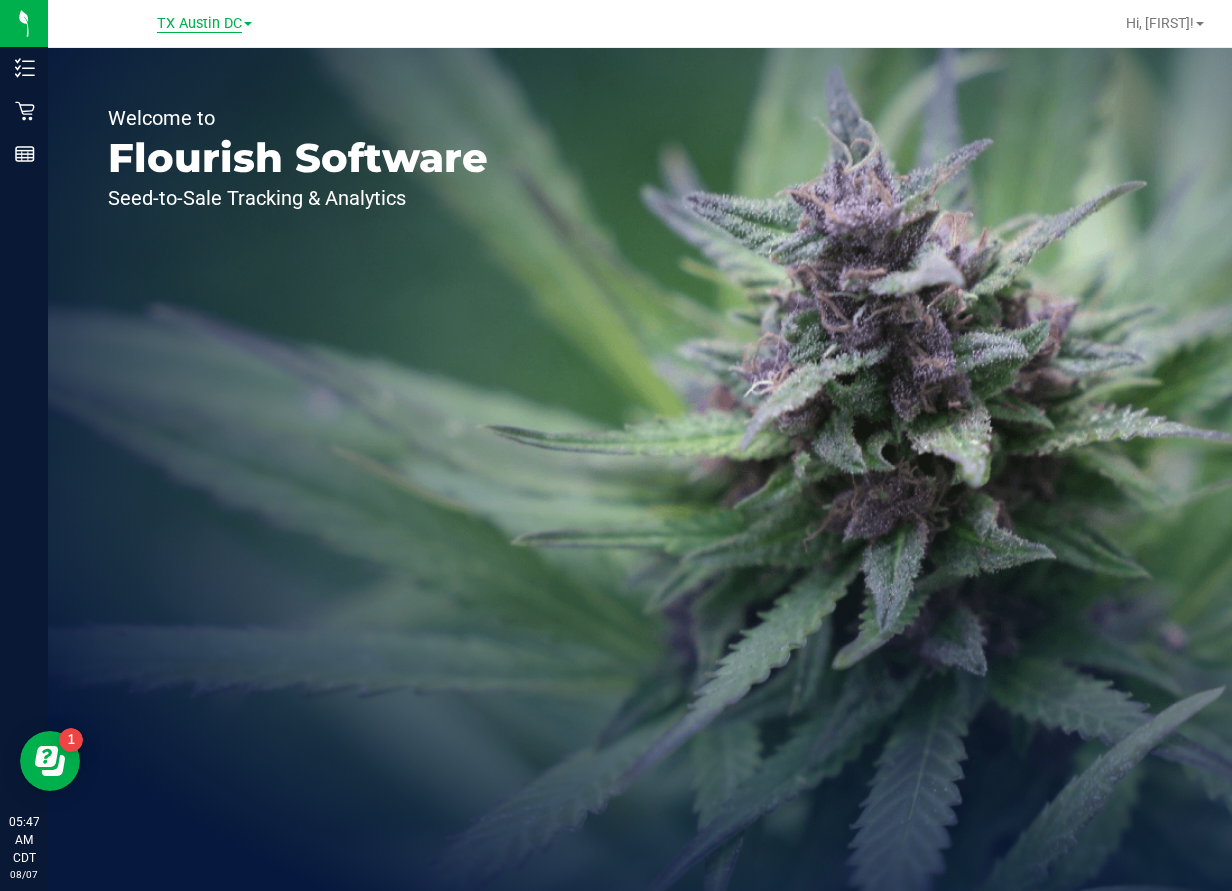 click on "TX Austin DC" at bounding box center [199, 24] 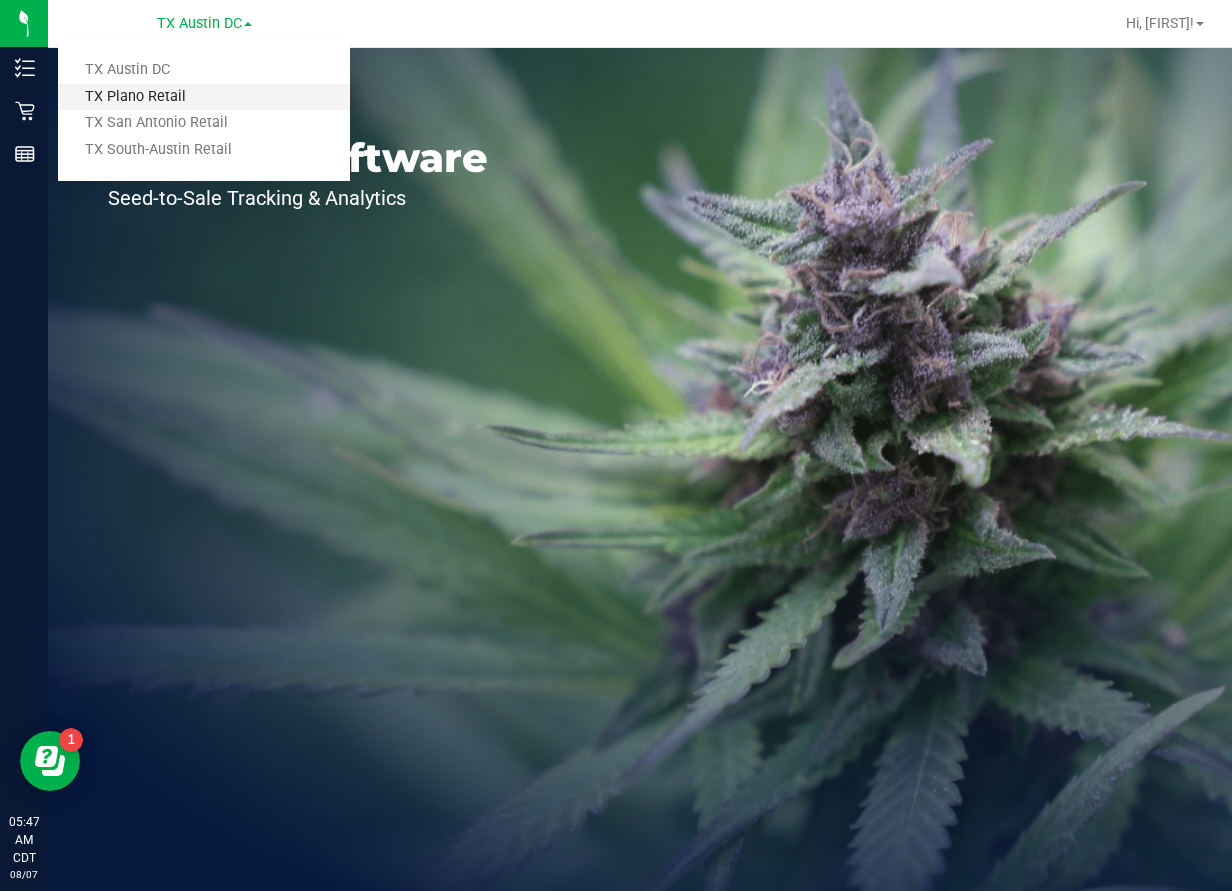 click on "TX Plano Retail" at bounding box center (204, 97) 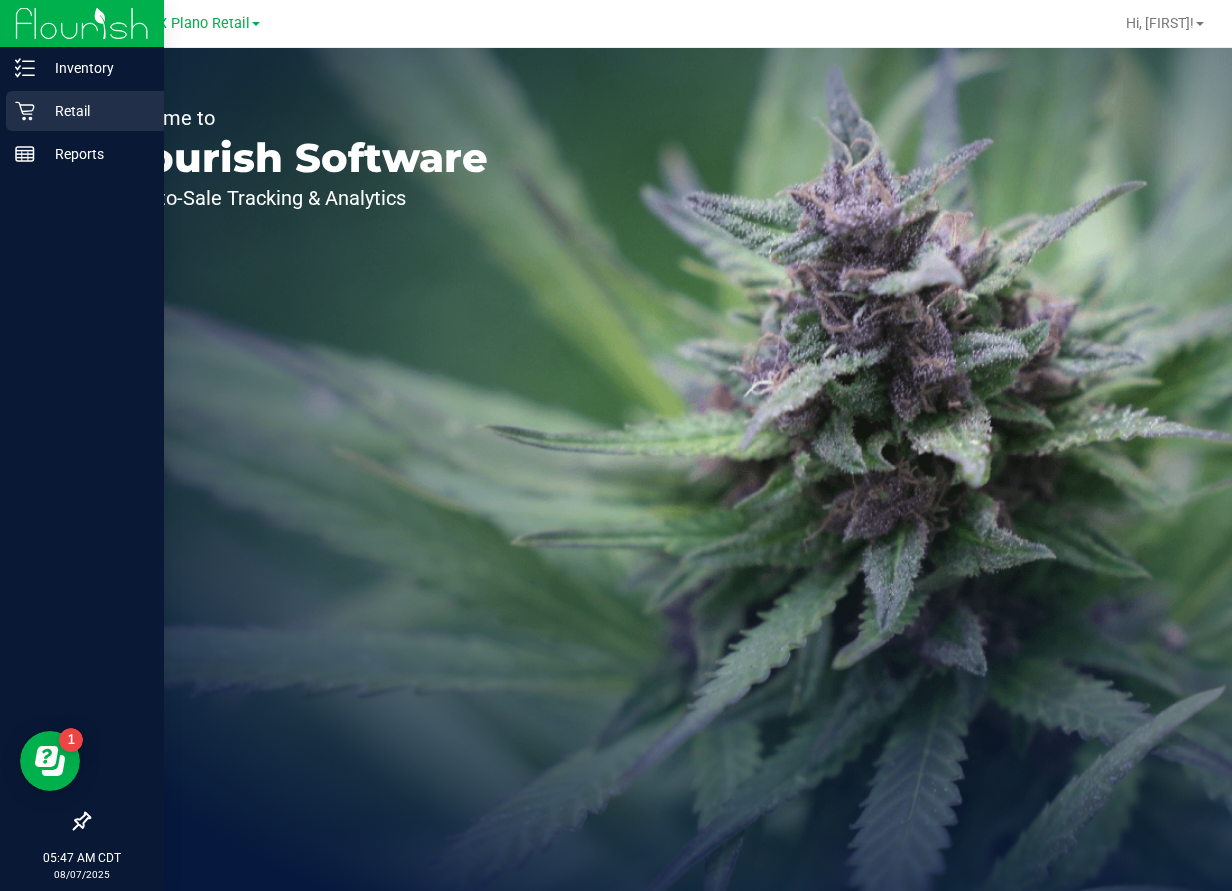 click 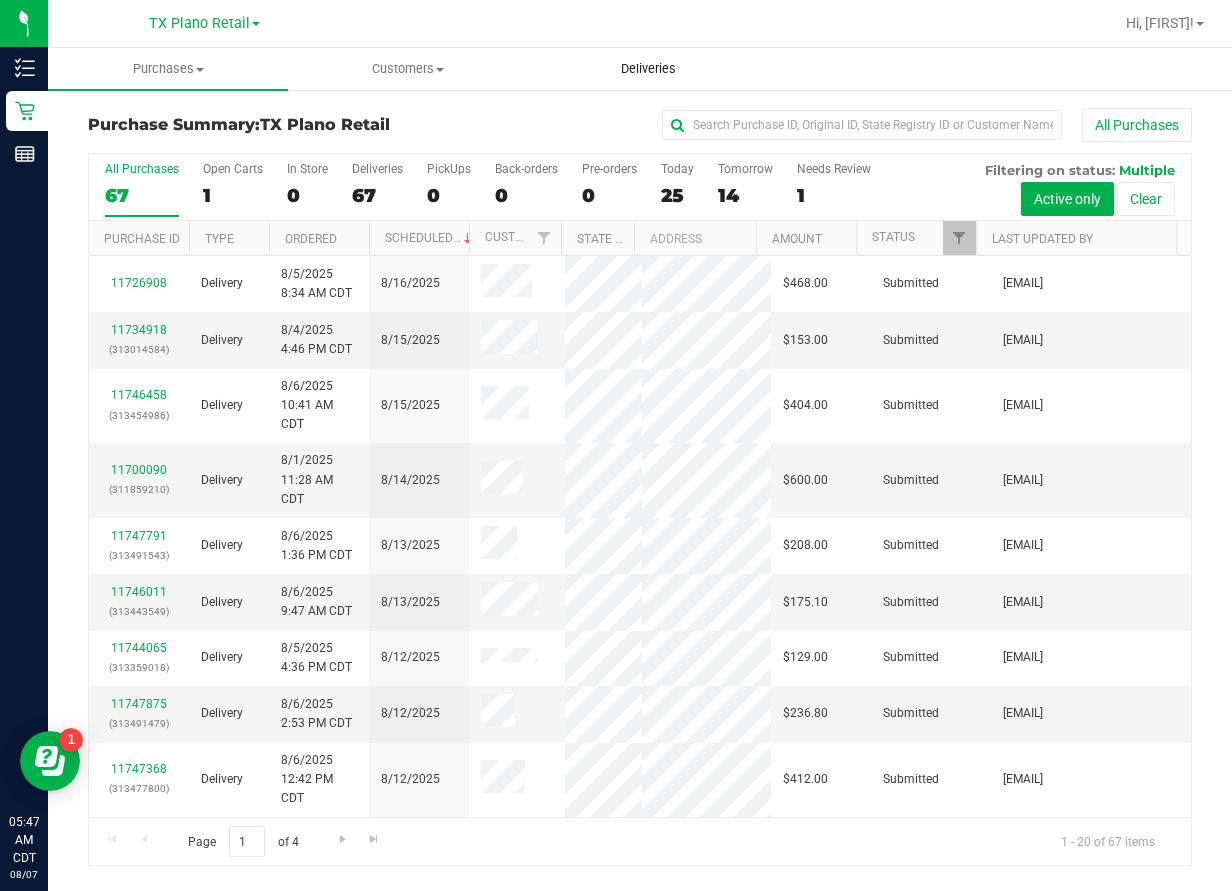 click on "Deliveries" at bounding box center [648, 69] 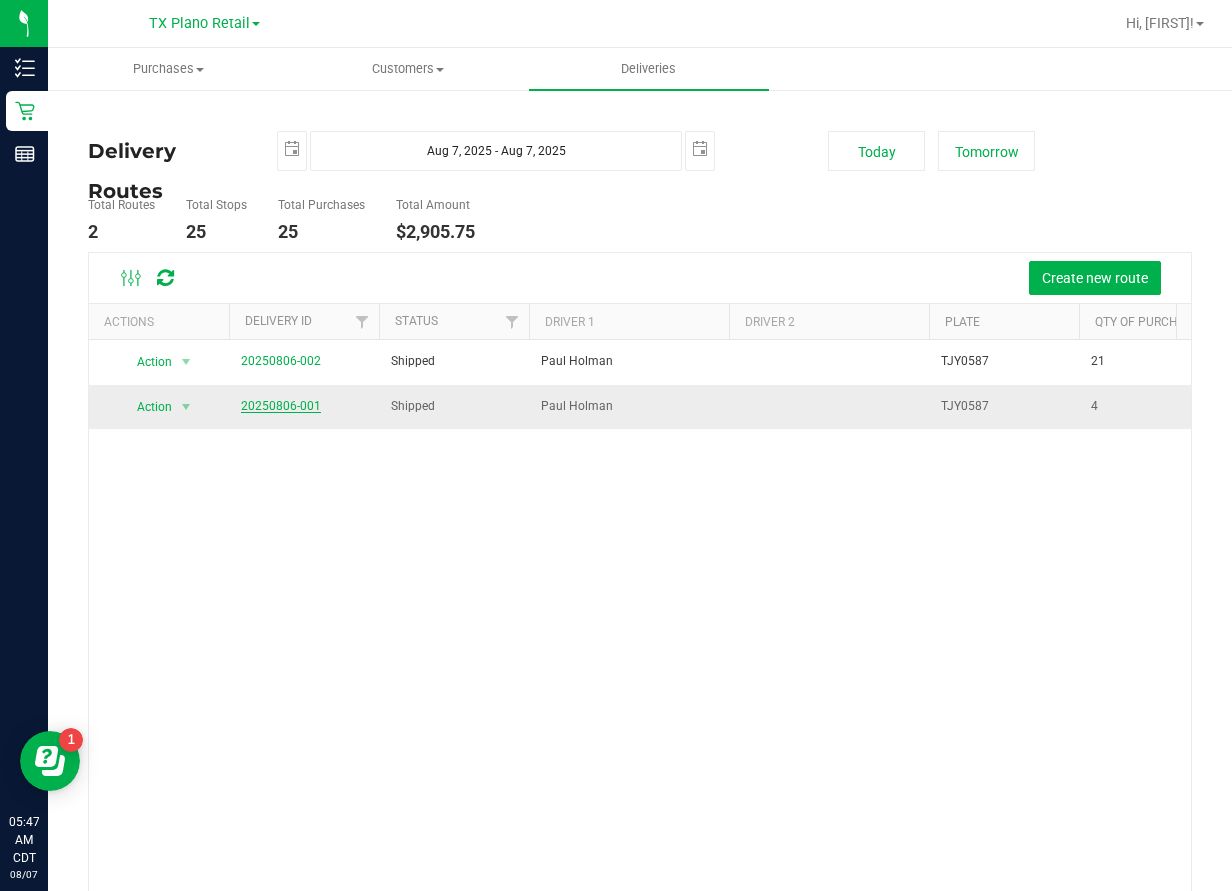 click on "20250806-001" at bounding box center [281, 406] 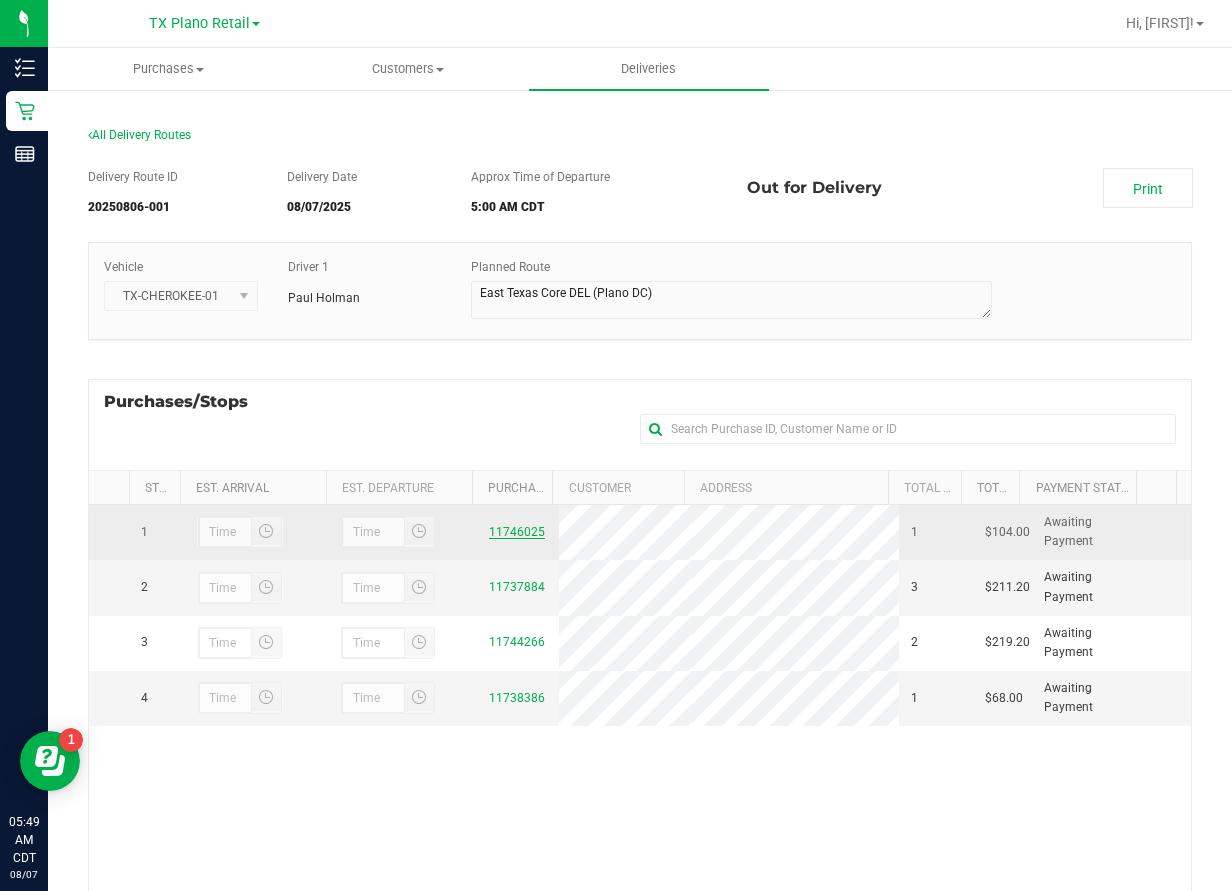click on "11746025" at bounding box center [517, 532] 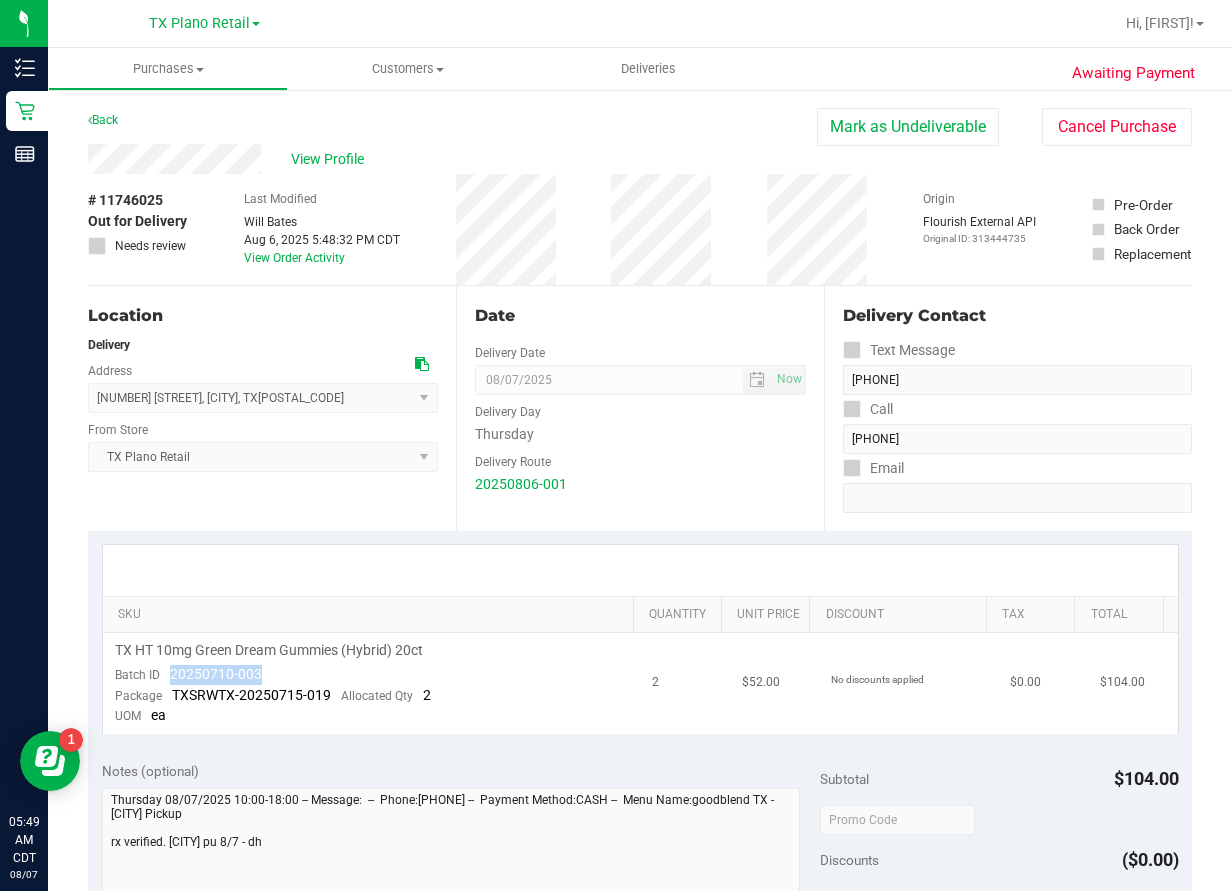 drag, startPoint x: 284, startPoint y: 676, endPoint x: 165, endPoint y: 674, distance: 119.01681 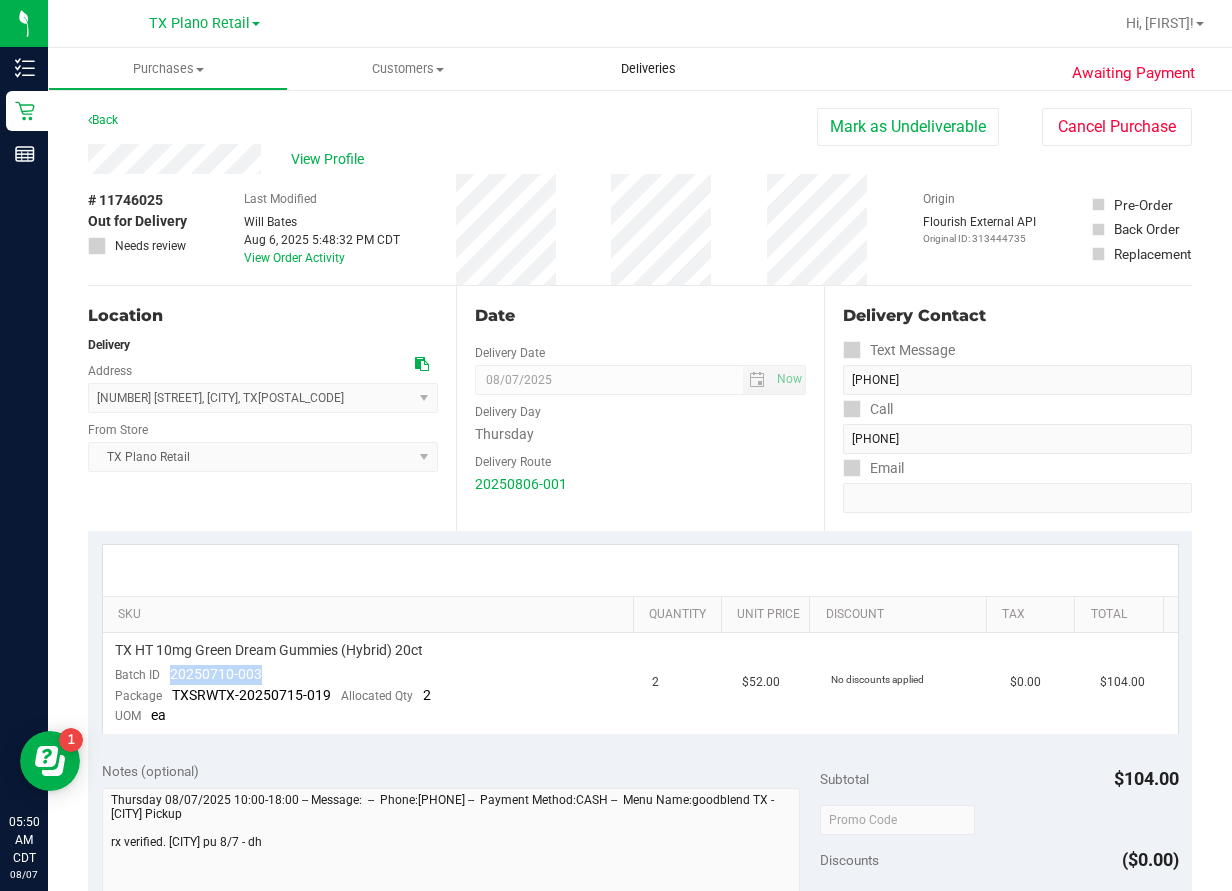 click on "Deliveries" at bounding box center (648, 69) 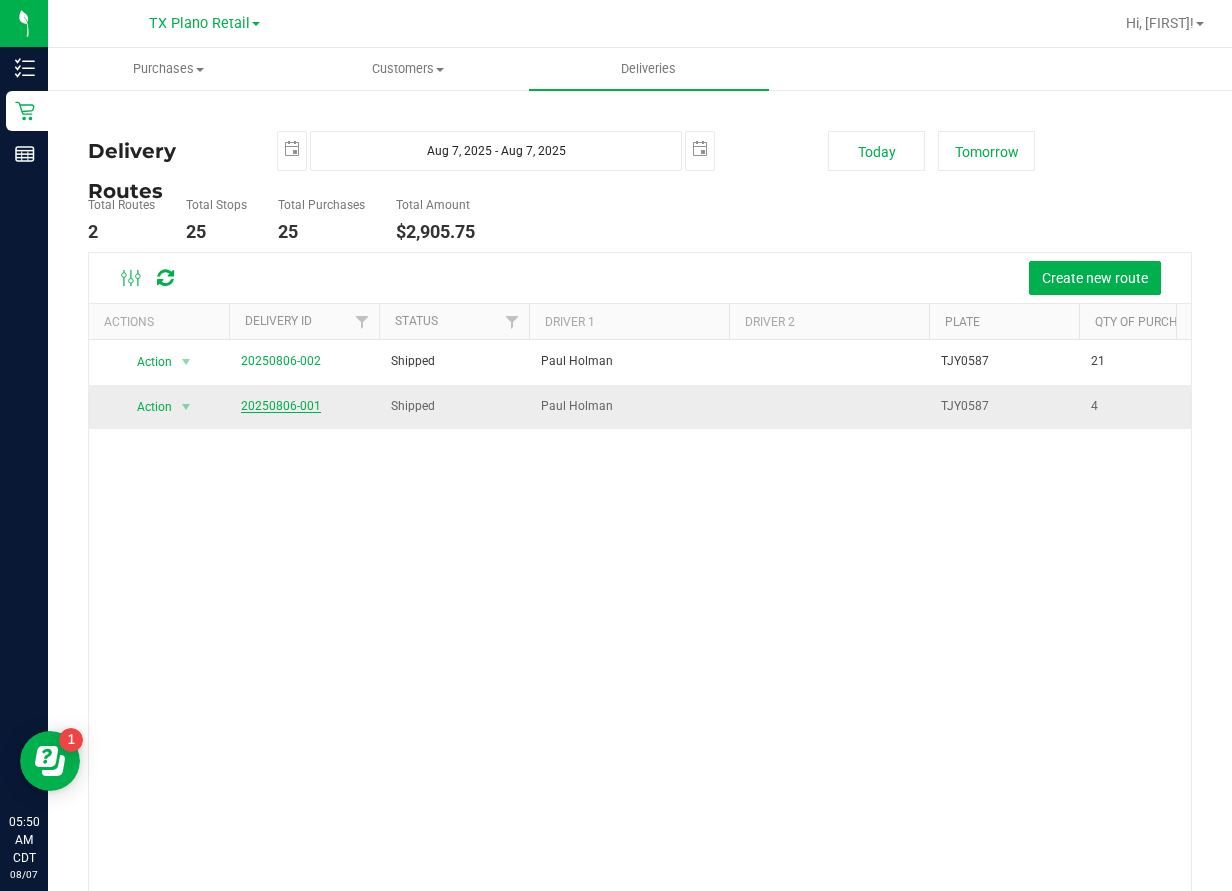 click on "20250806-001" at bounding box center (281, 406) 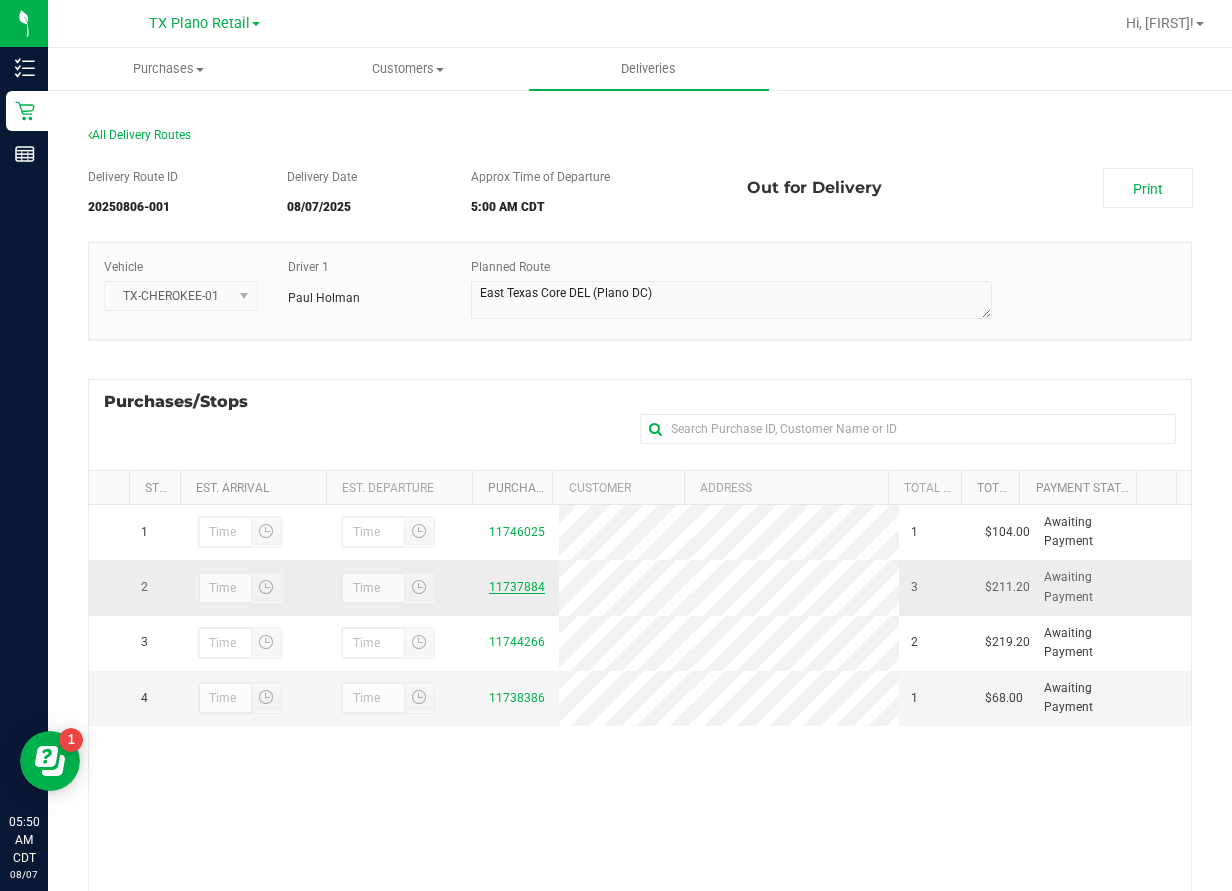 click on "11737884" at bounding box center (517, 587) 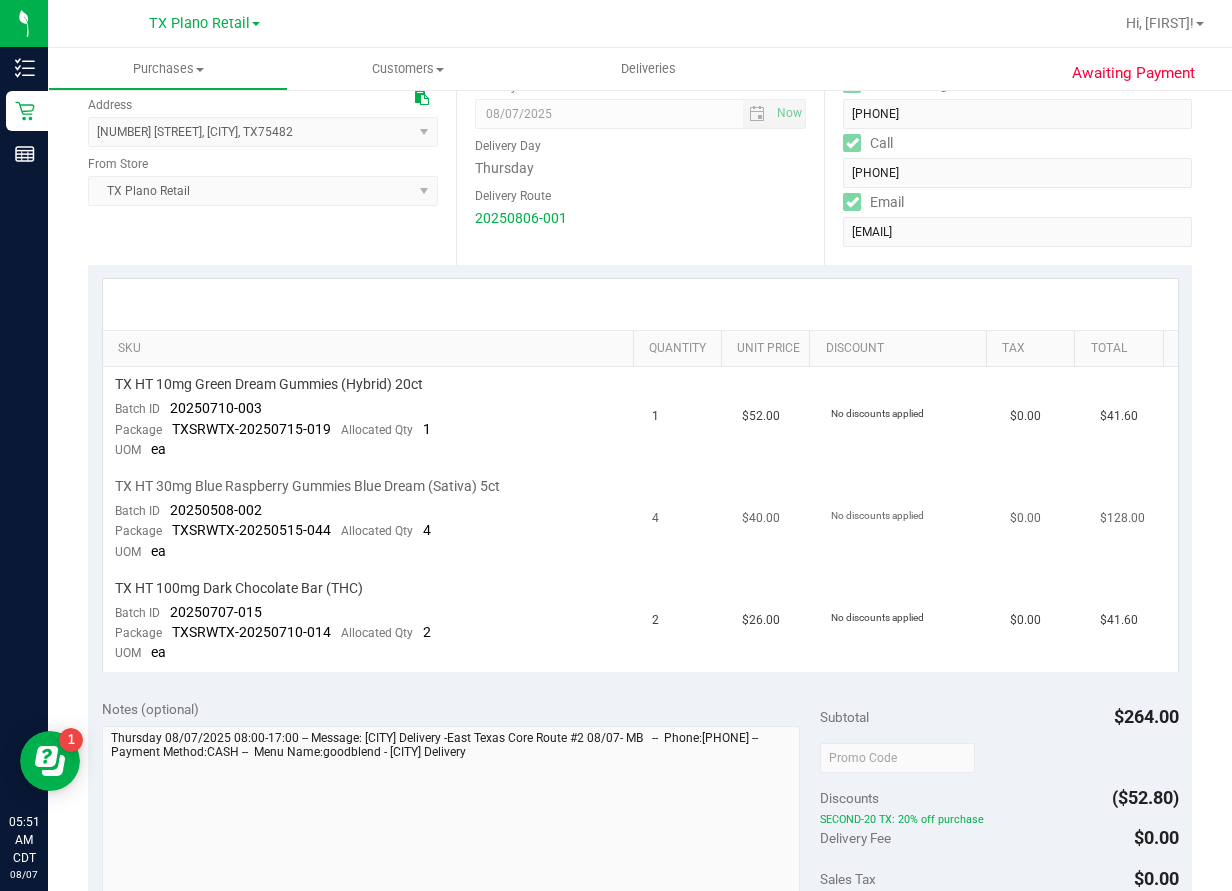 scroll, scrollTop: 300, scrollLeft: 0, axis: vertical 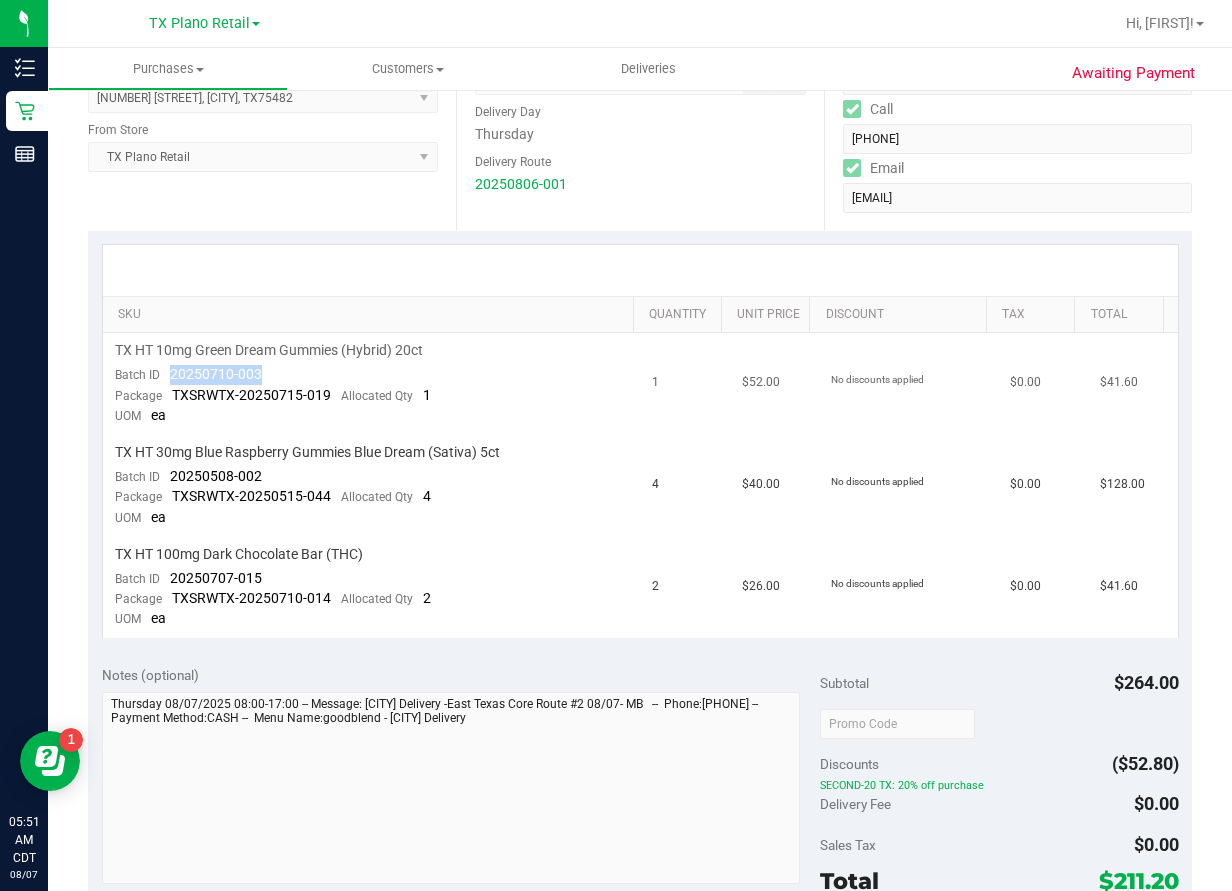 drag, startPoint x: 295, startPoint y: 373, endPoint x: 164, endPoint y: 377, distance: 131.06105 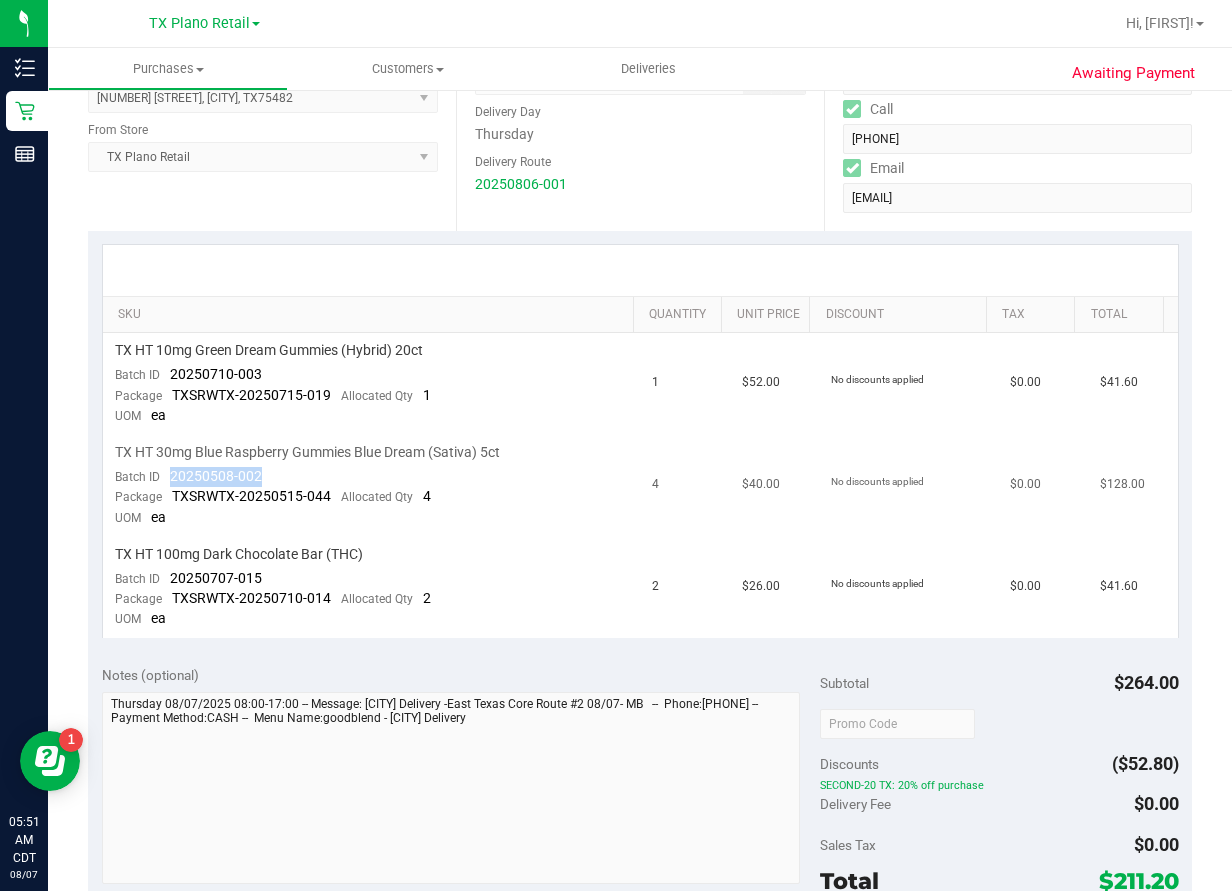 drag, startPoint x: 266, startPoint y: 477, endPoint x: 169, endPoint y: 481, distance: 97.082436 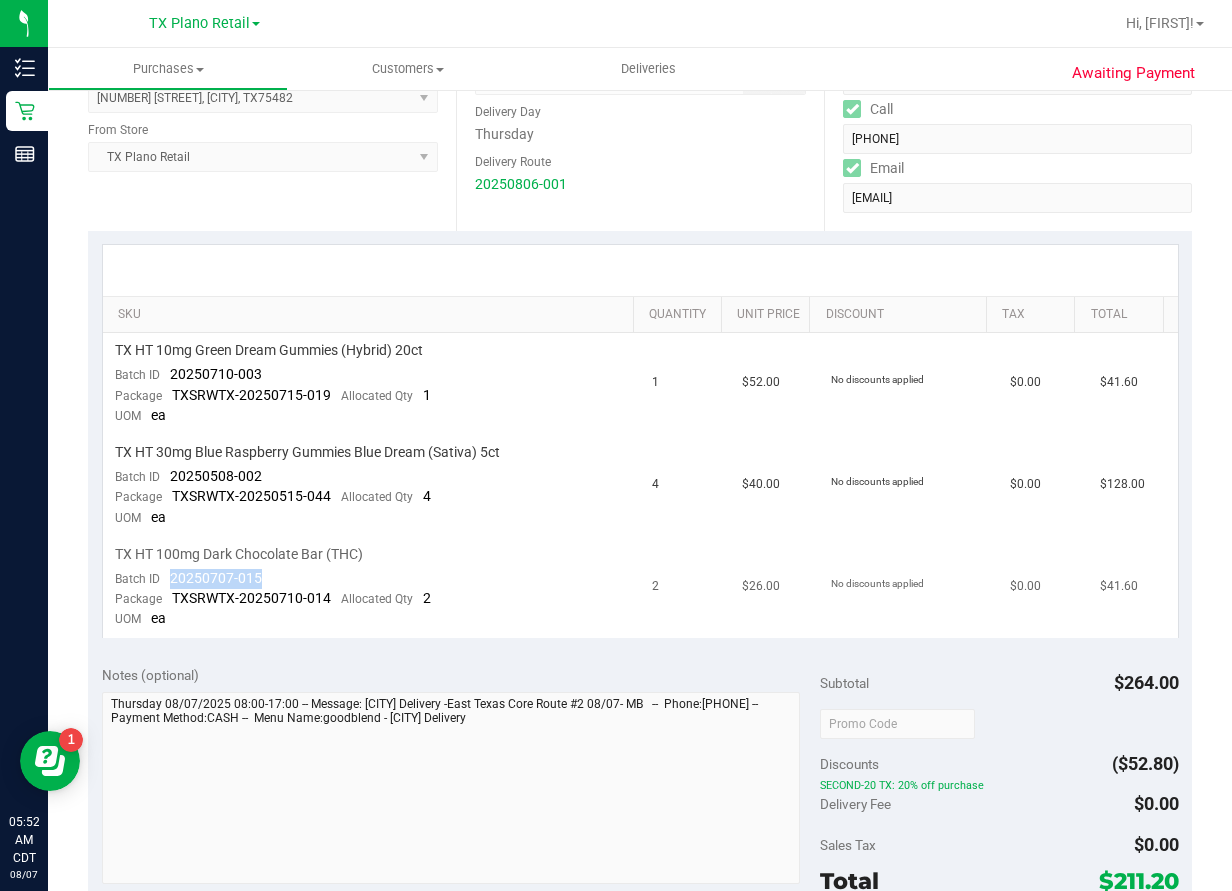 drag, startPoint x: 280, startPoint y: 578, endPoint x: 166, endPoint y: 577, distance: 114.00439 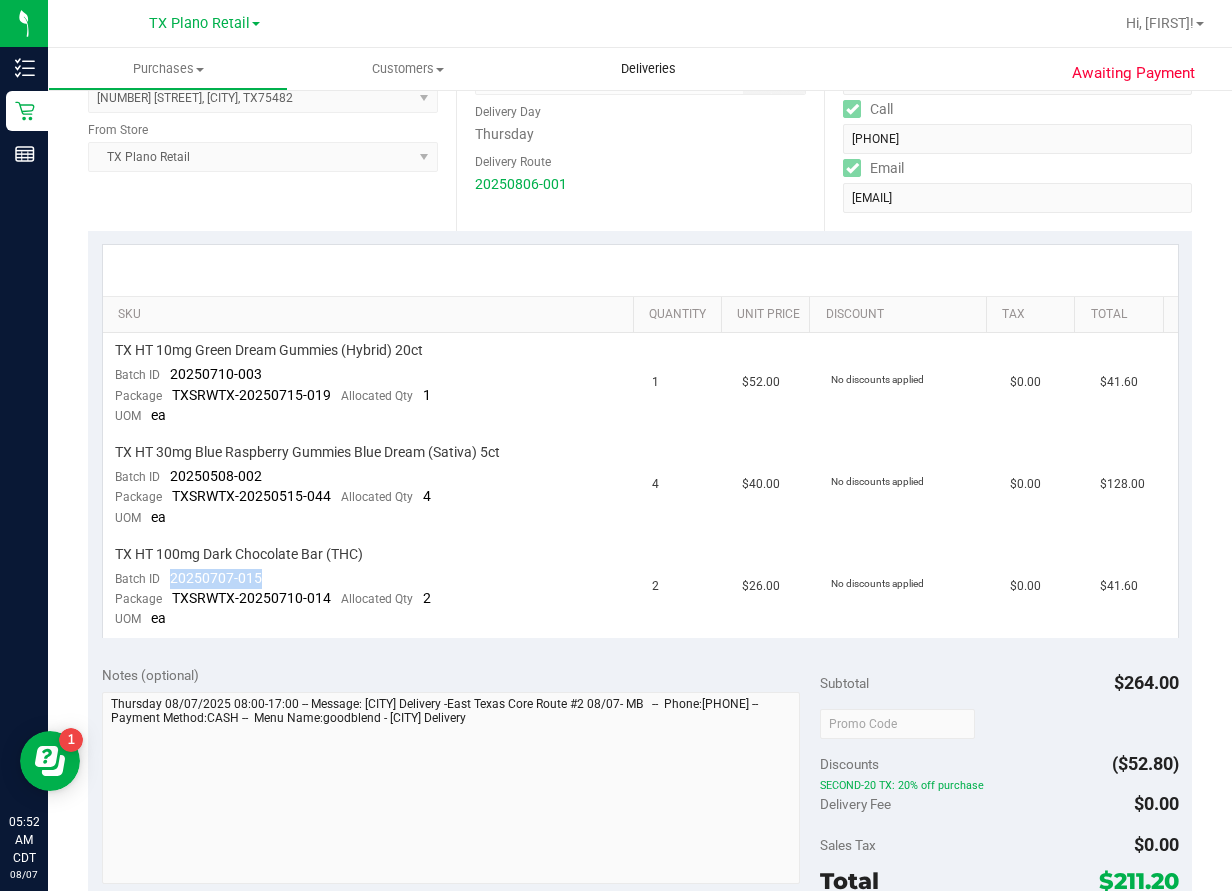 click on "Deliveries" at bounding box center [648, 69] 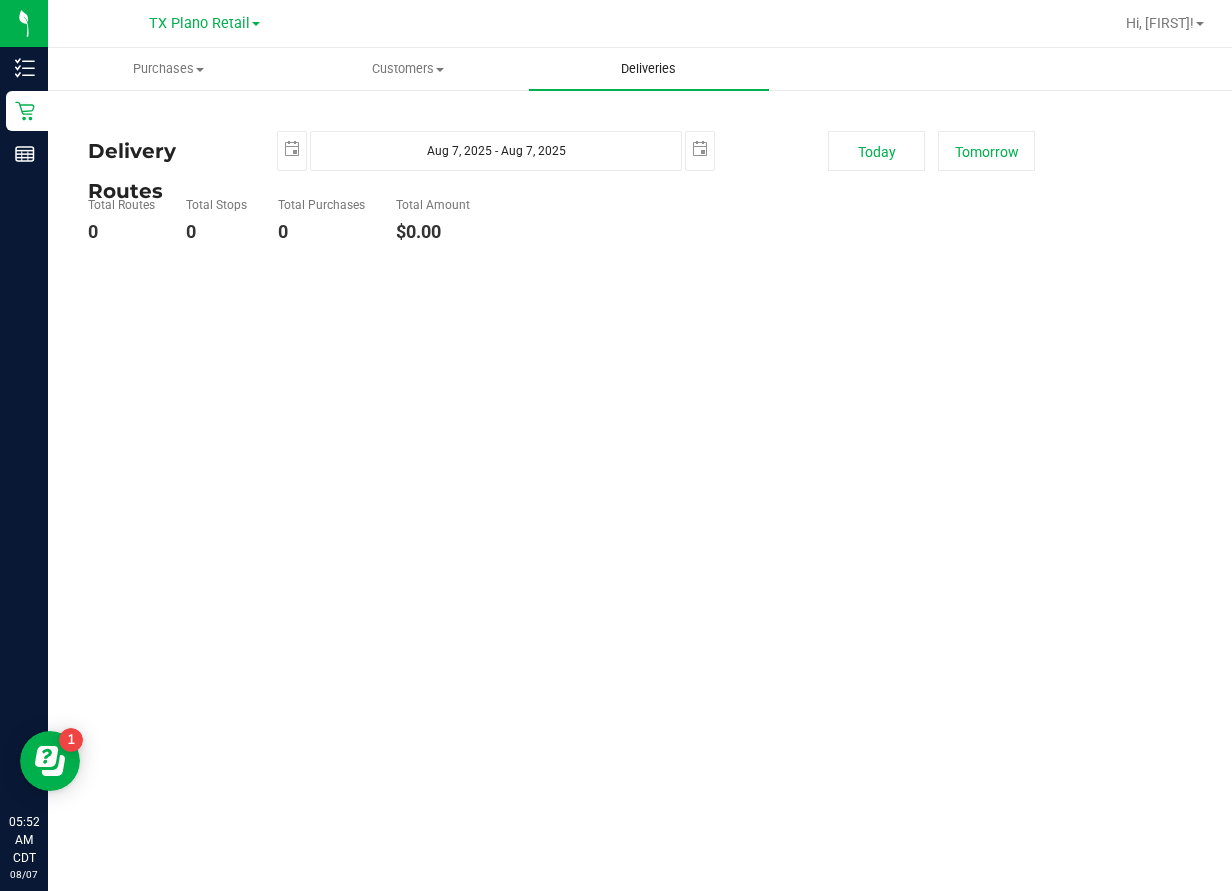 scroll, scrollTop: 0, scrollLeft: 0, axis: both 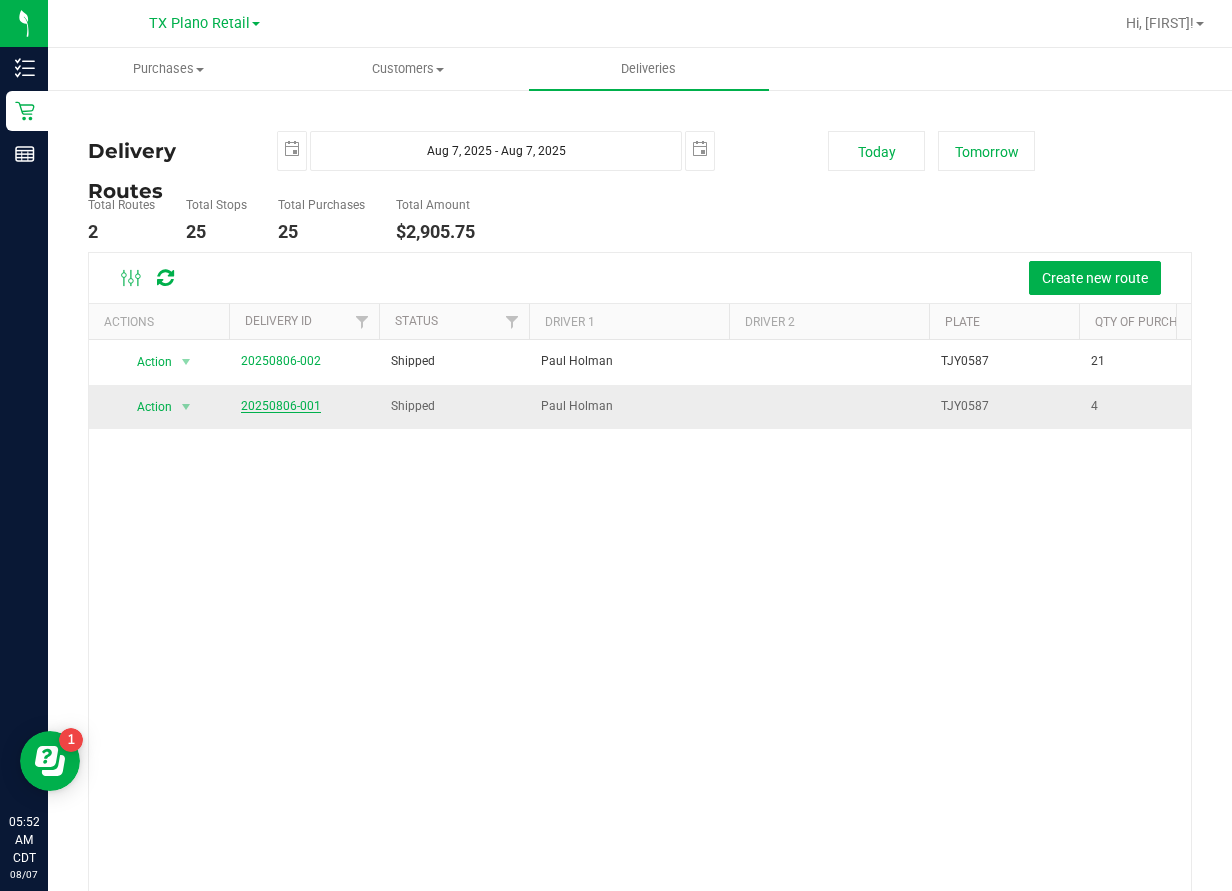 click on "20250806-001" at bounding box center [281, 406] 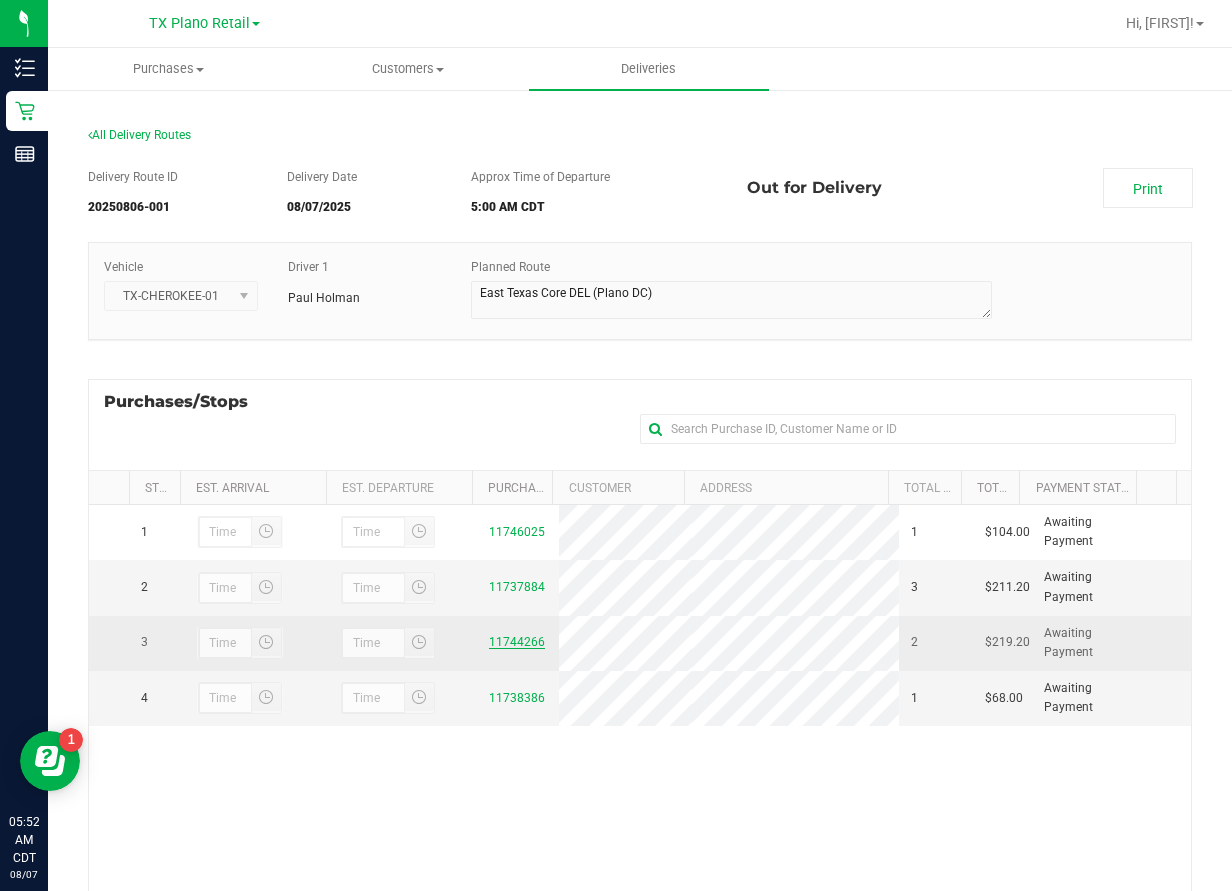 click on "11744266" at bounding box center [517, 642] 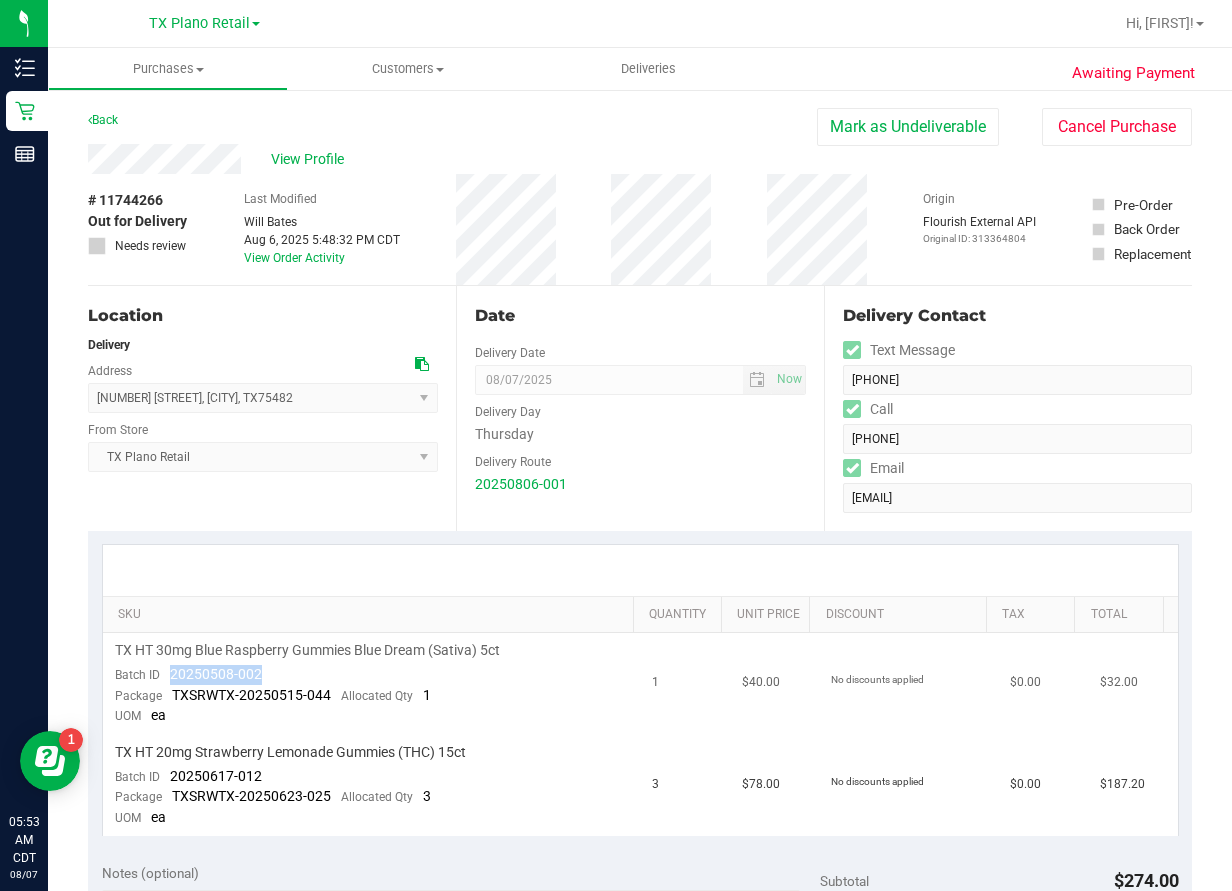 drag, startPoint x: 269, startPoint y: 679, endPoint x: 163, endPoint y: 679, distance: 106 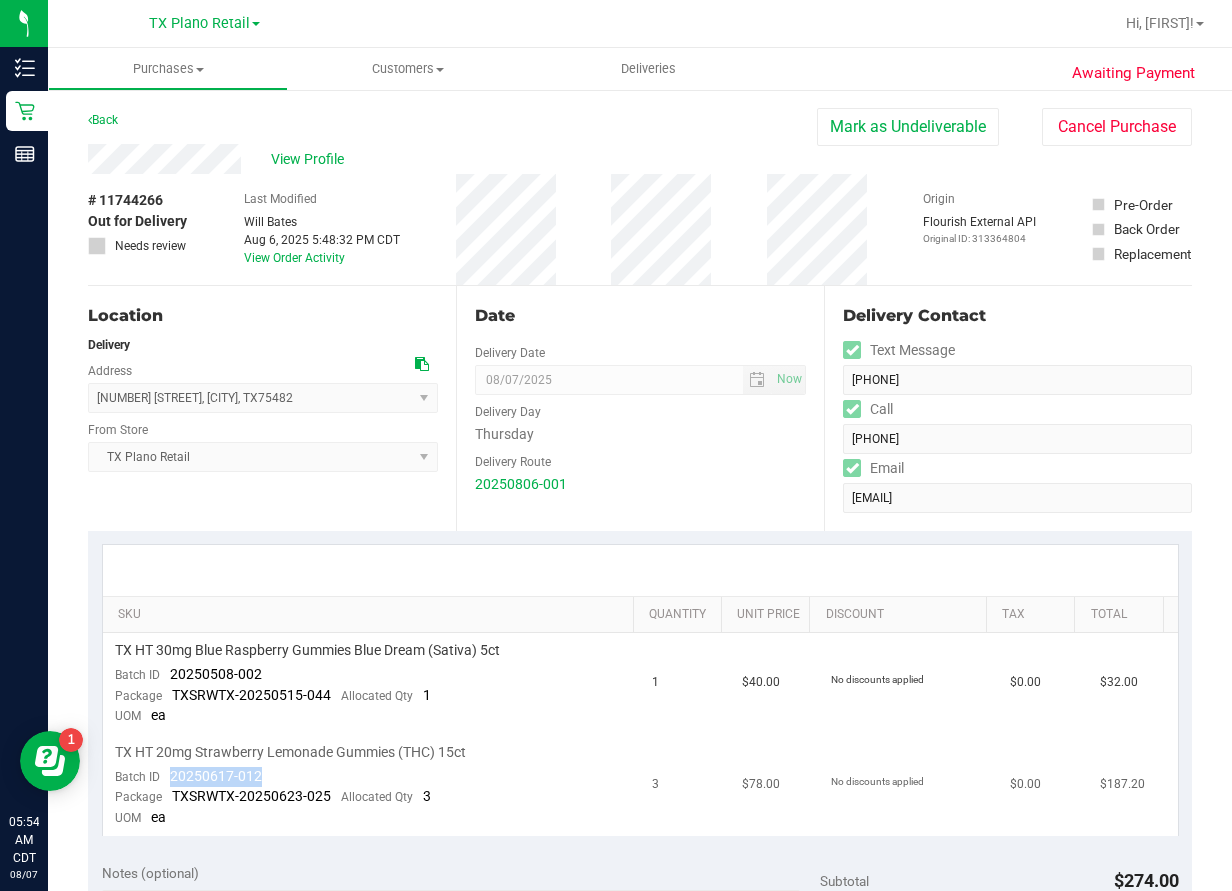 drag, startPoint x: 273, startPoint y: 774, endPoint x: 164, endPoint y: 781, distance: 109.22454 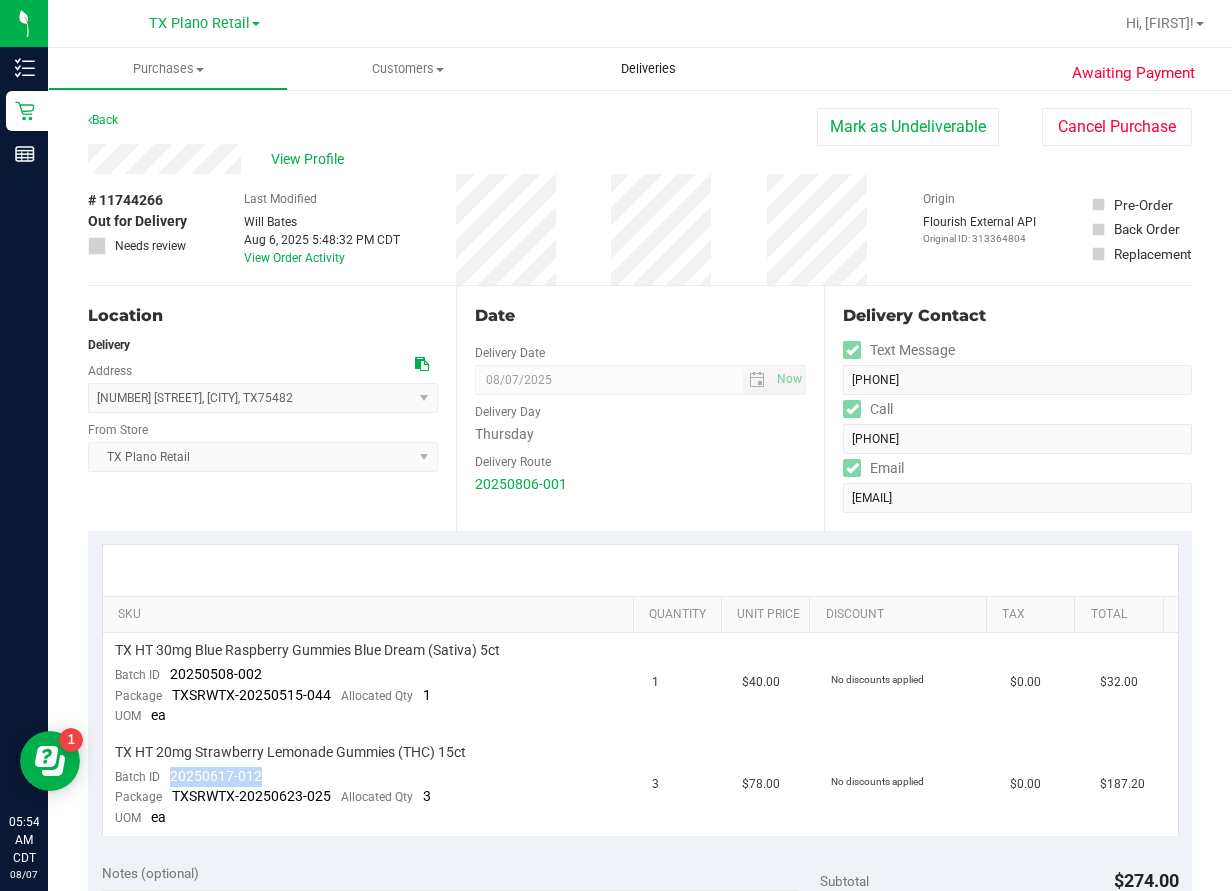 click on "Deliveries" at bounding box center (648, 69) 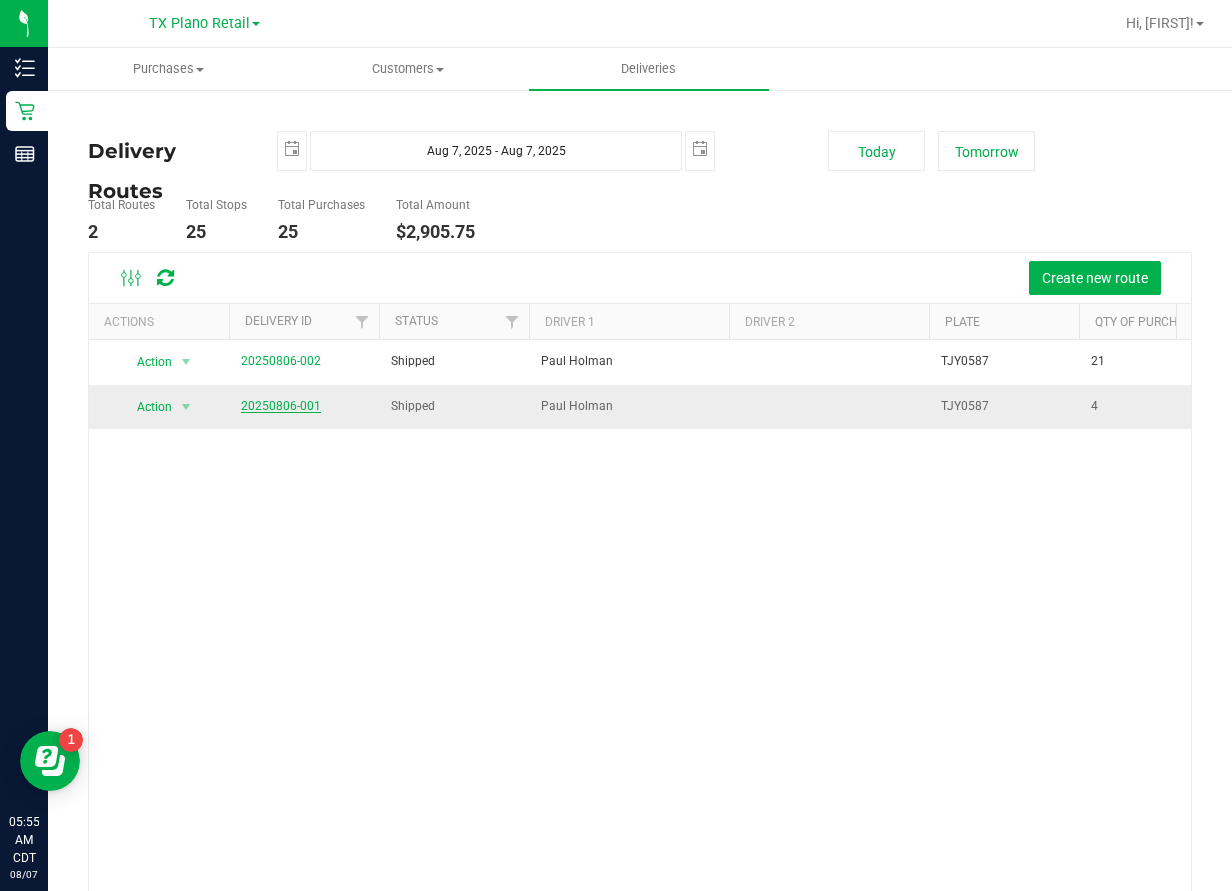 click on "20250806-001" at bounding box center [281, 406] 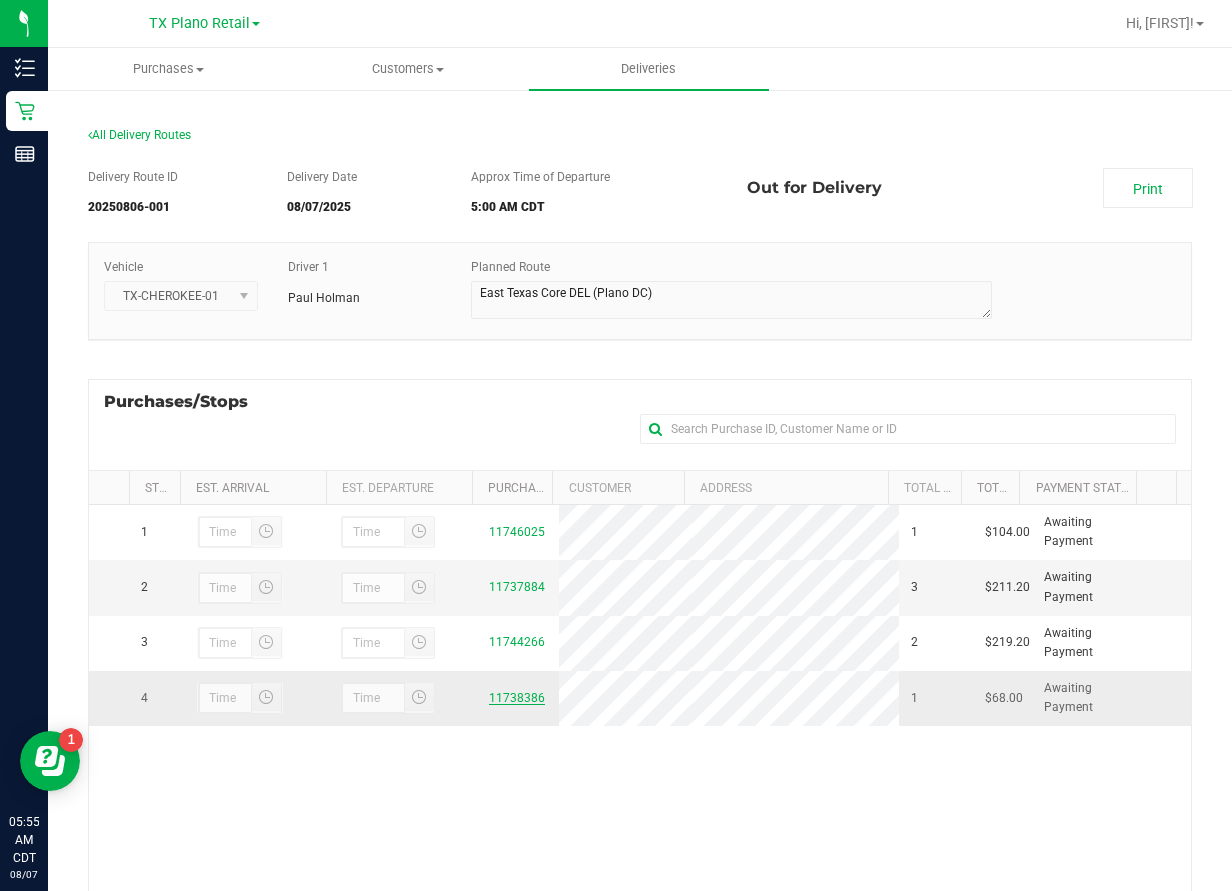 click on "11738386" at bounding box center (517, 698) 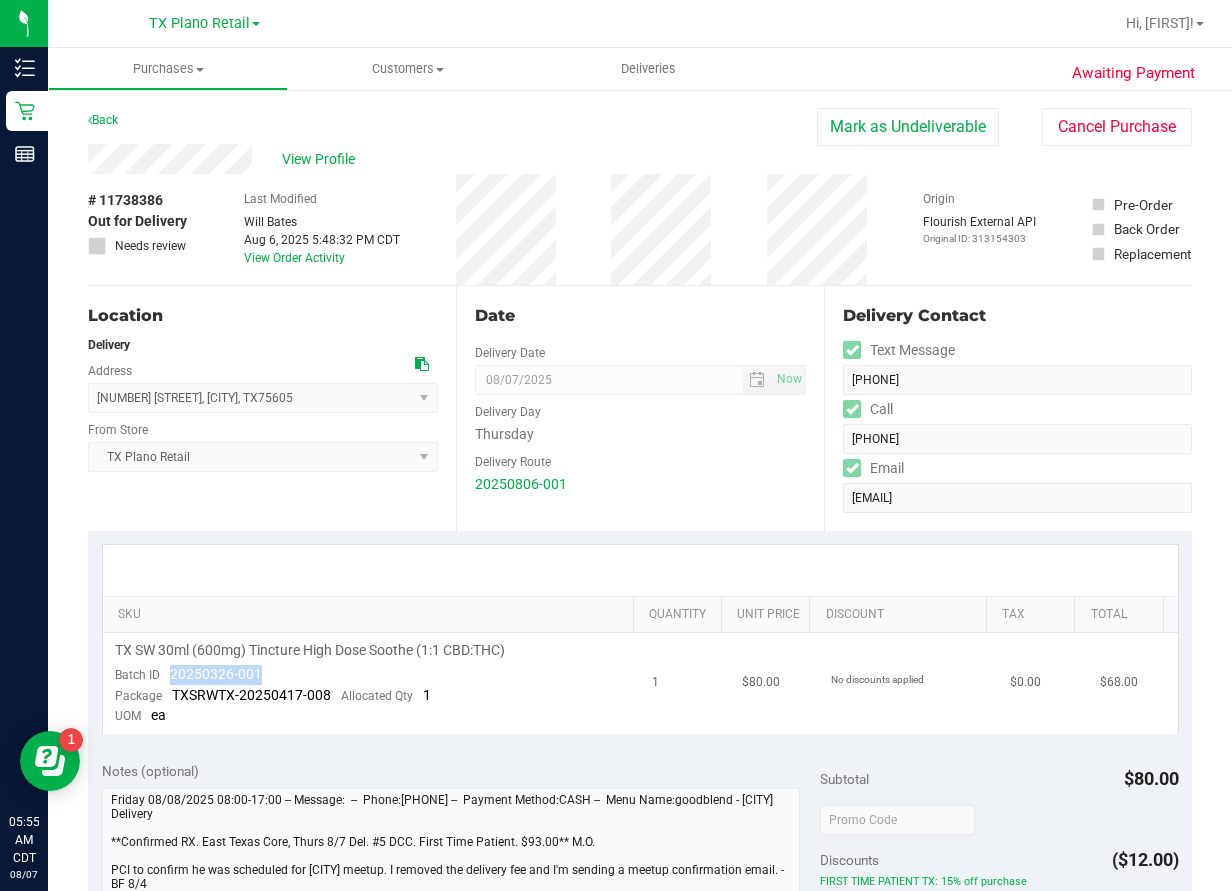 drag, startPoint x: 287, startPoint y: 677, endPoint x: 169, endPoint y: 680, distance: 118.03813 